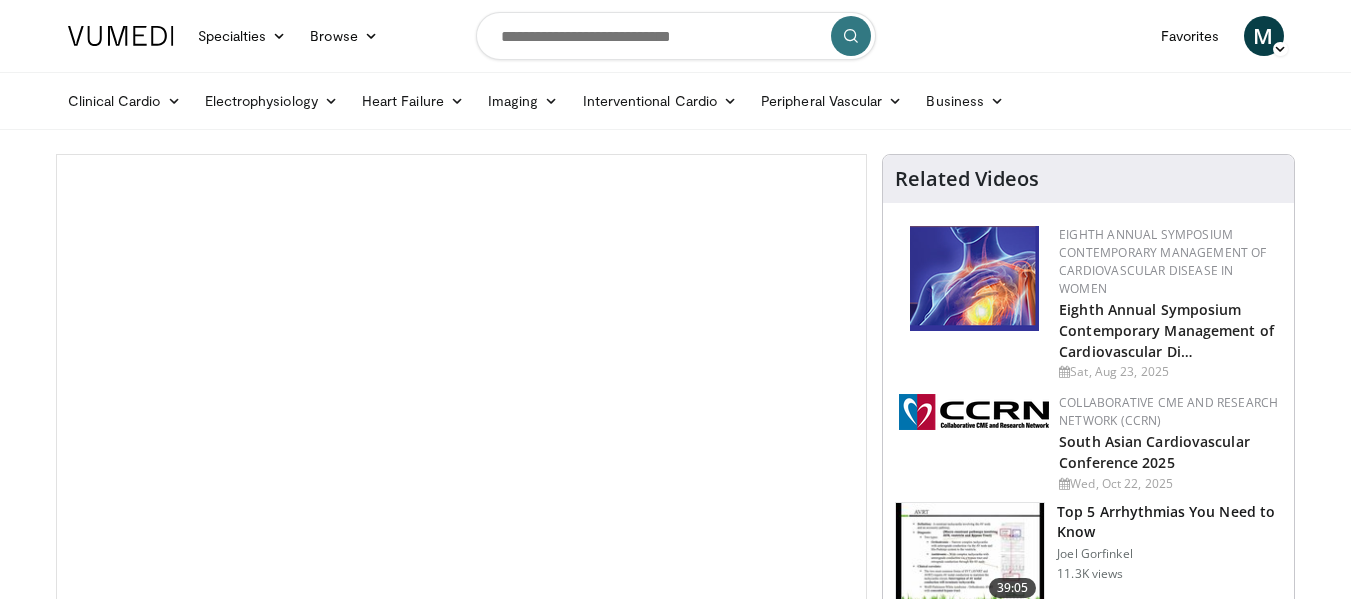 scroll, scrollTop: 0, scrollLeft: 0, axis: both 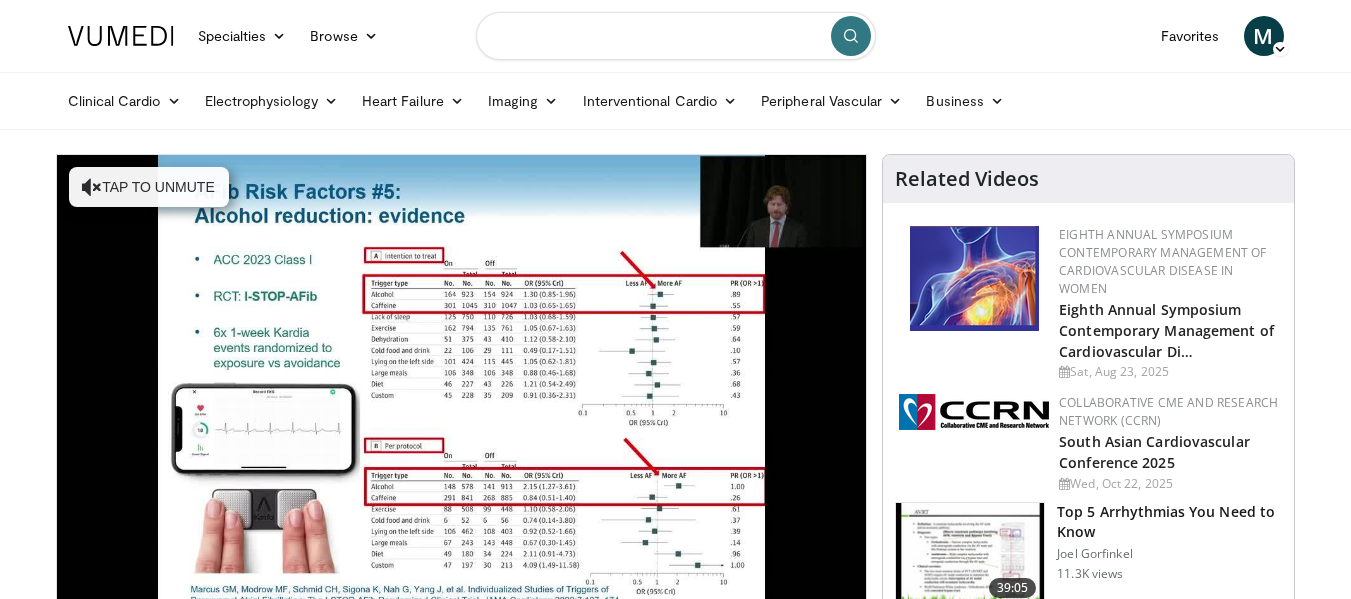 click at bounding box center [676, 36] 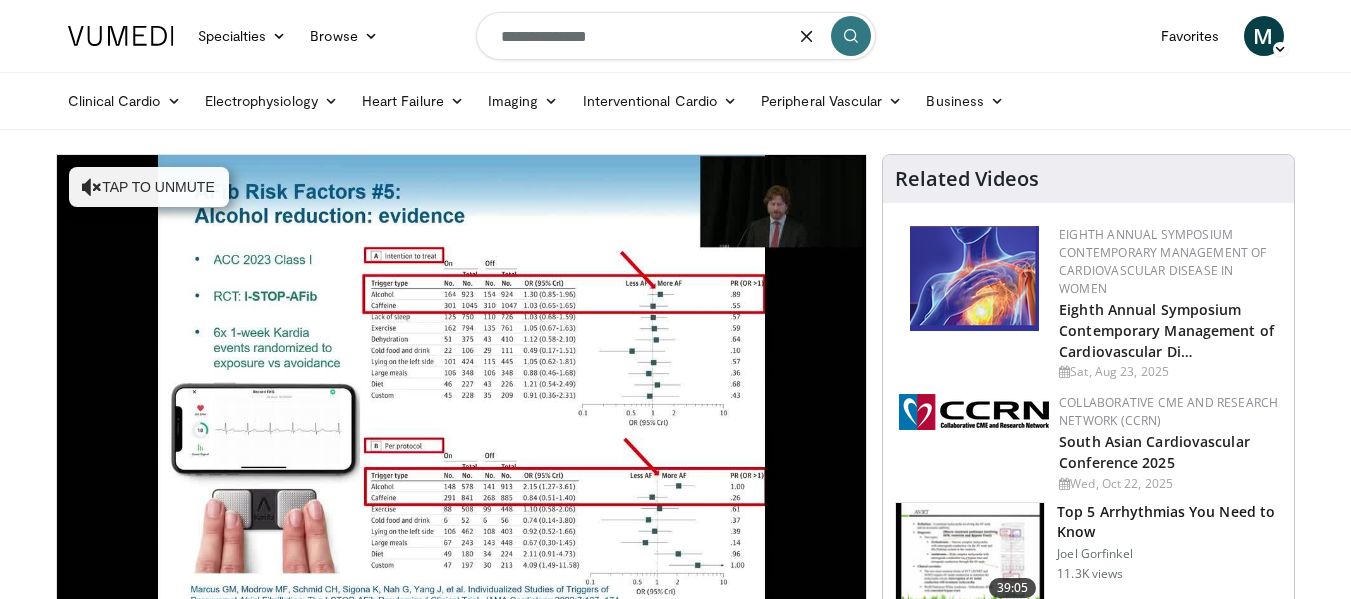 type on "**********" 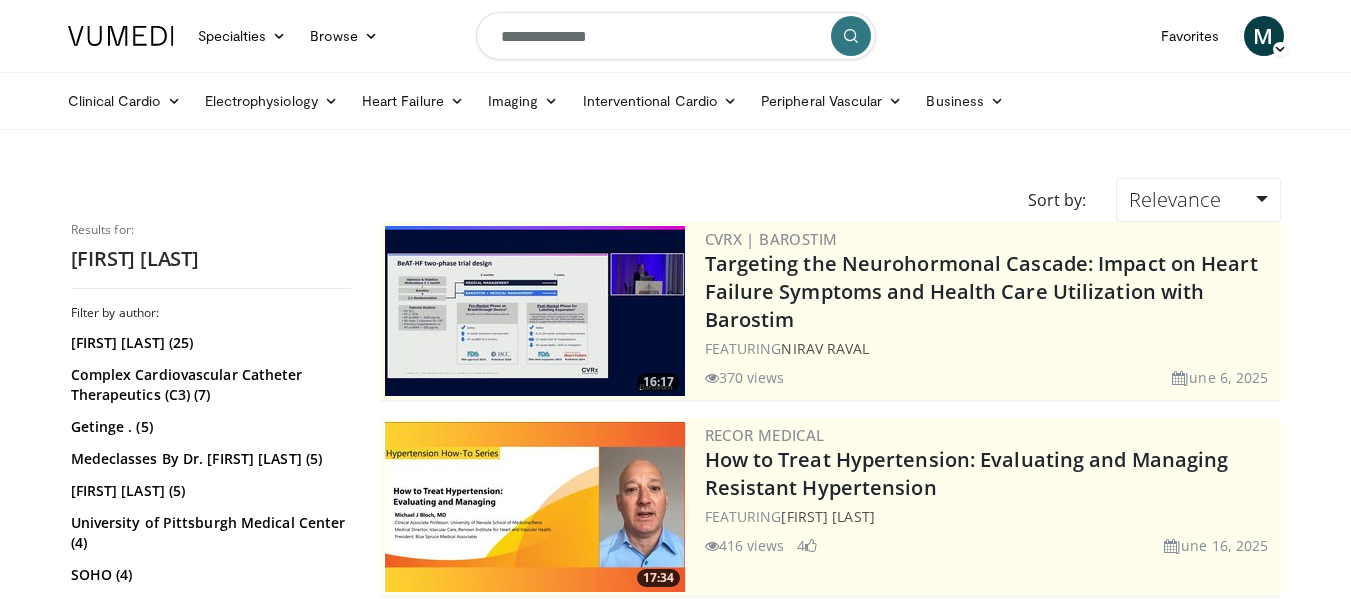 scroll, scrollTop: 0, scrollLeft: 0, axis: both 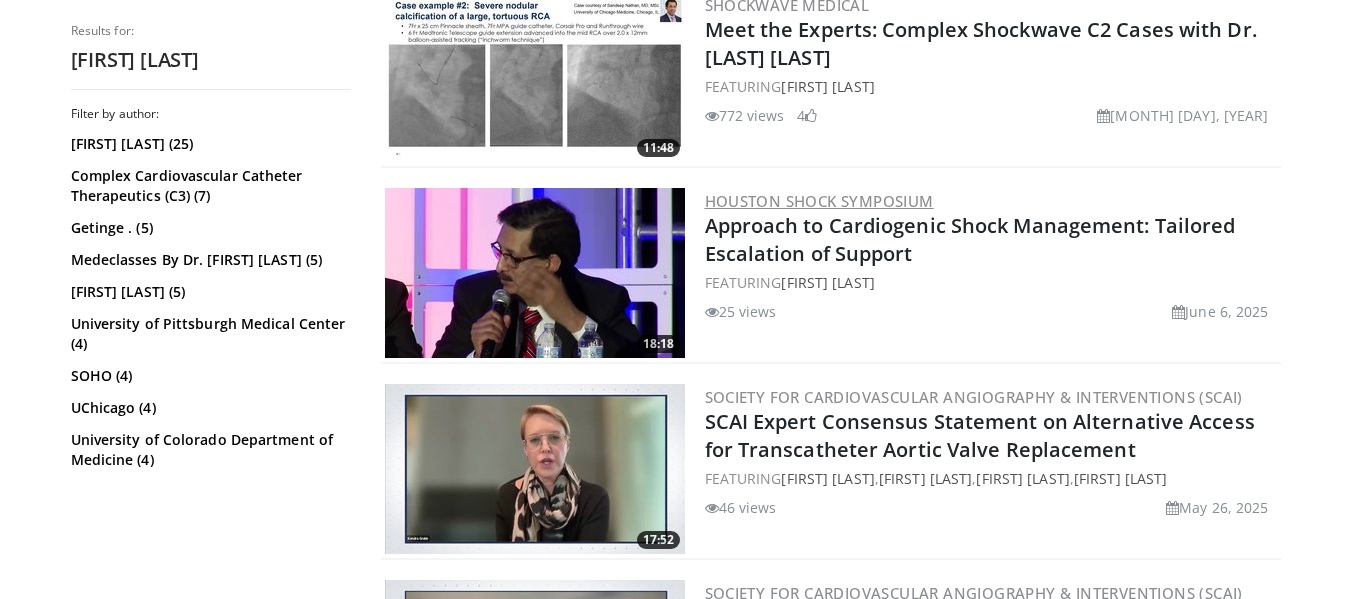 click on "Houston Shock Symposium" at bounding box center (819, 201) 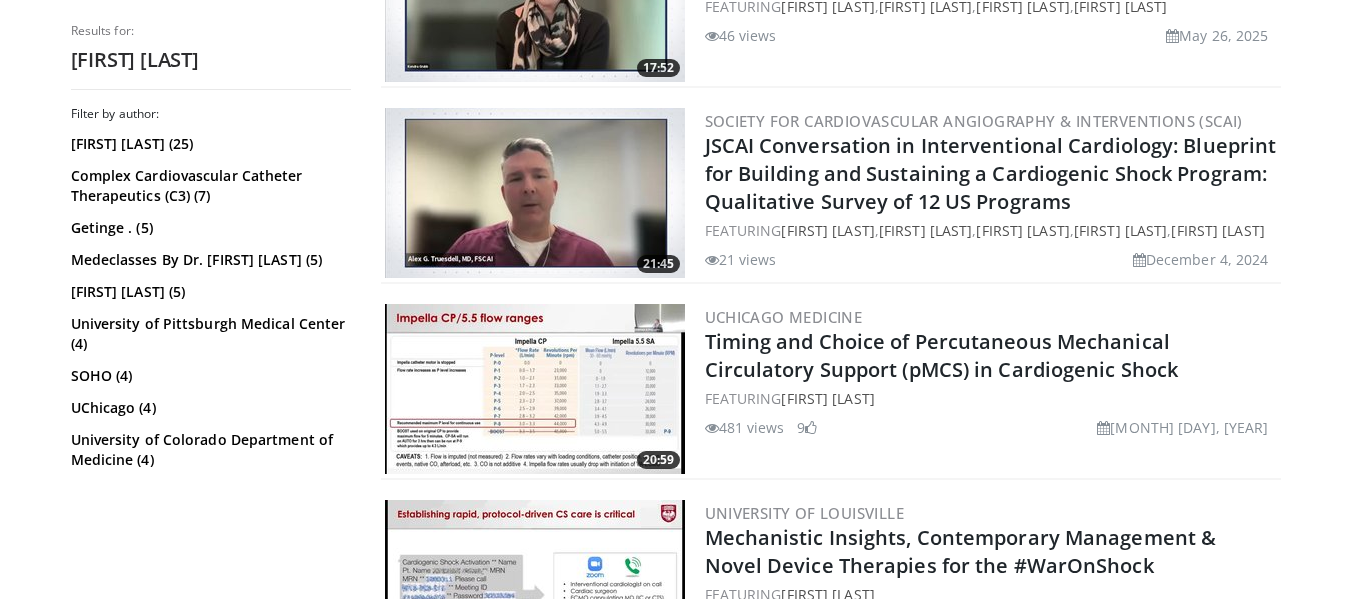 scroll, scrollTop: 1128, scrollLeft: 0, axis: vertical 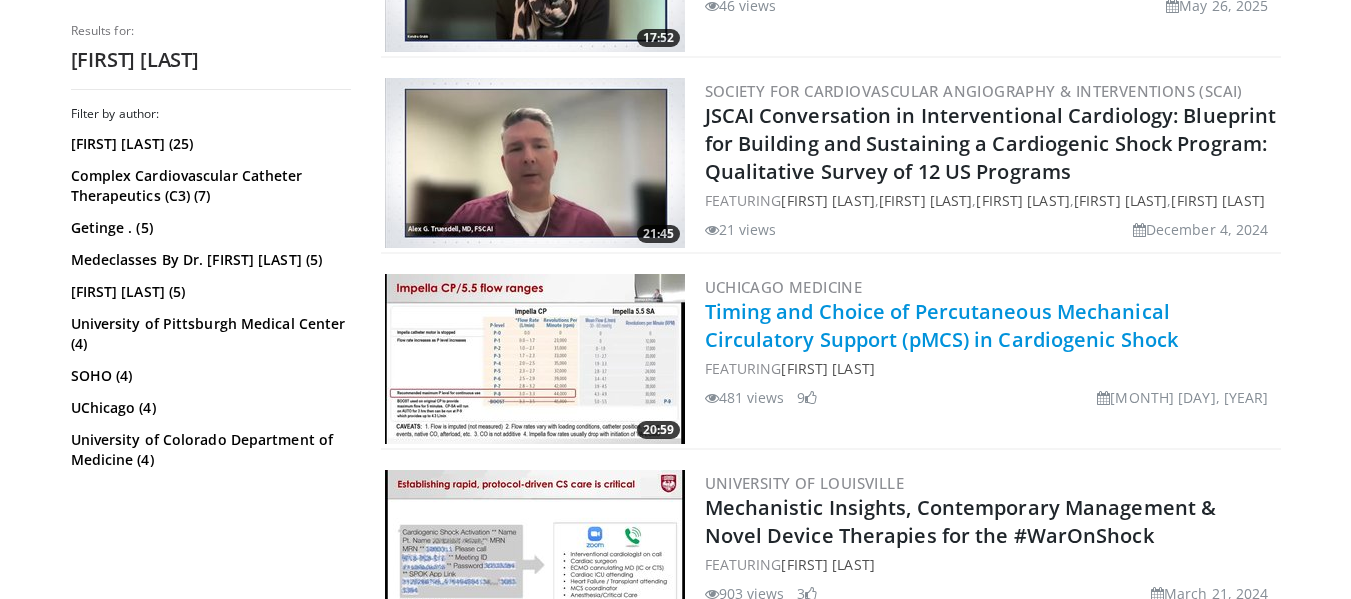 click on "Timing and Choice of Percutaneous Mechanical Circulatory Support (pMCS) in Cardiogenic Shock" at bounding box center (942, 325) 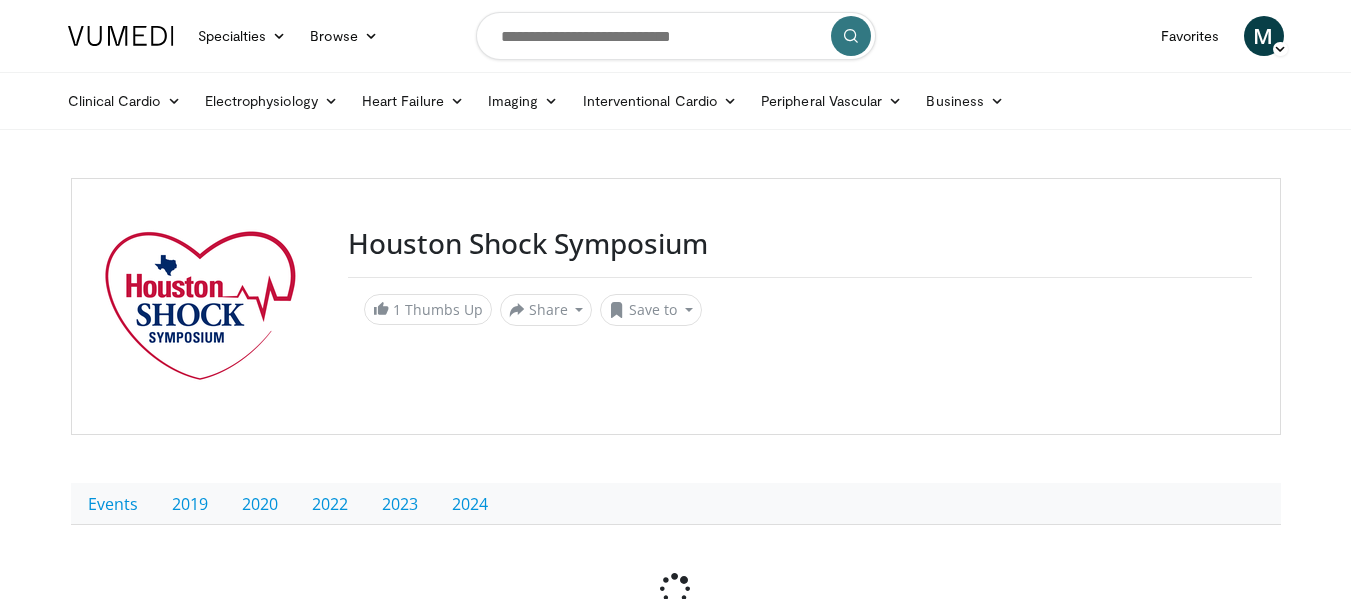 scroll, scrollTop: 0, scrollLeft: 0, axis: both 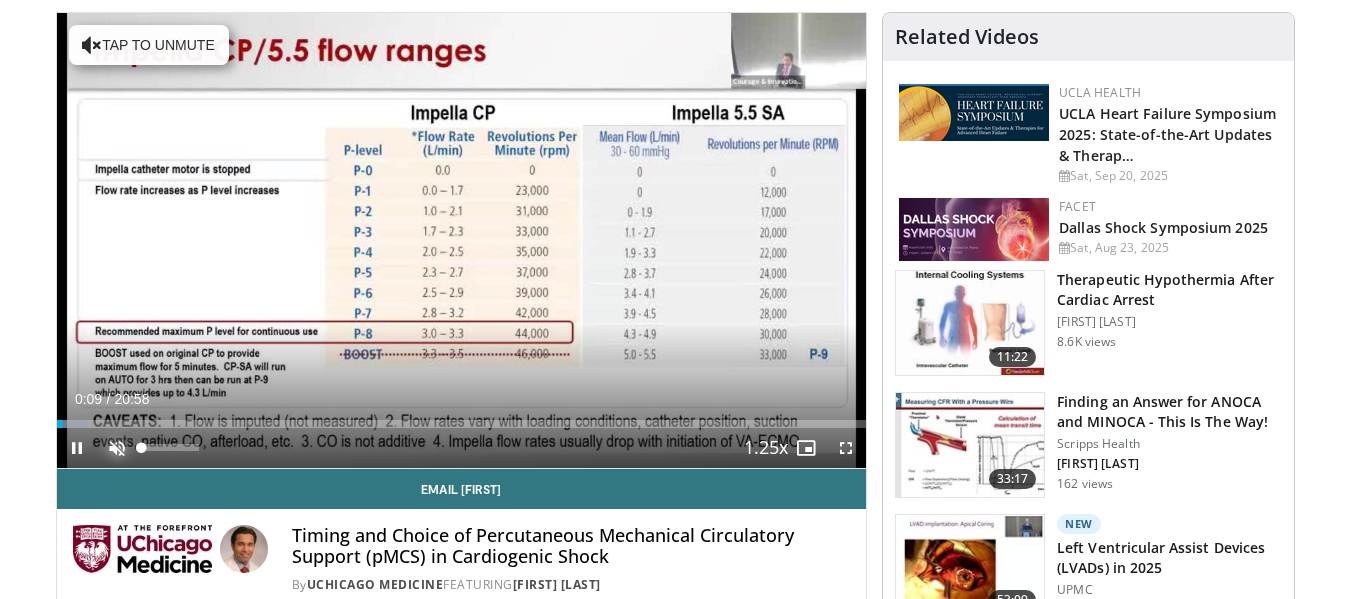 click at bounding box center (117, 448) 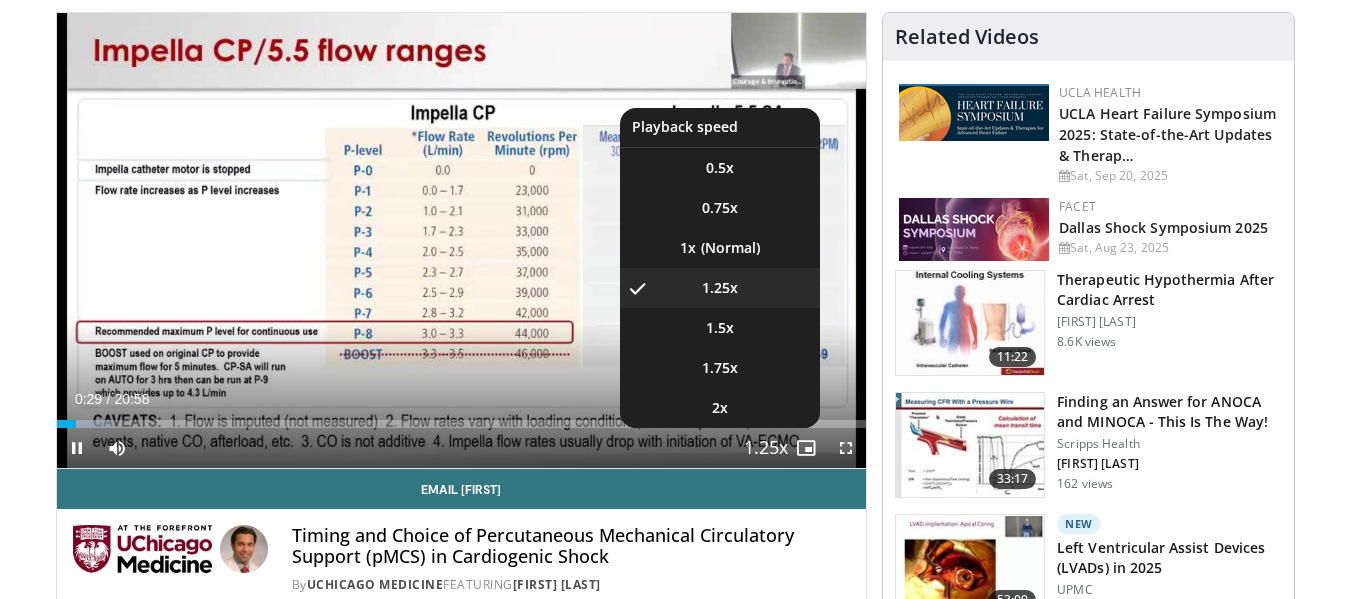 click at bounding box center [766, 449] 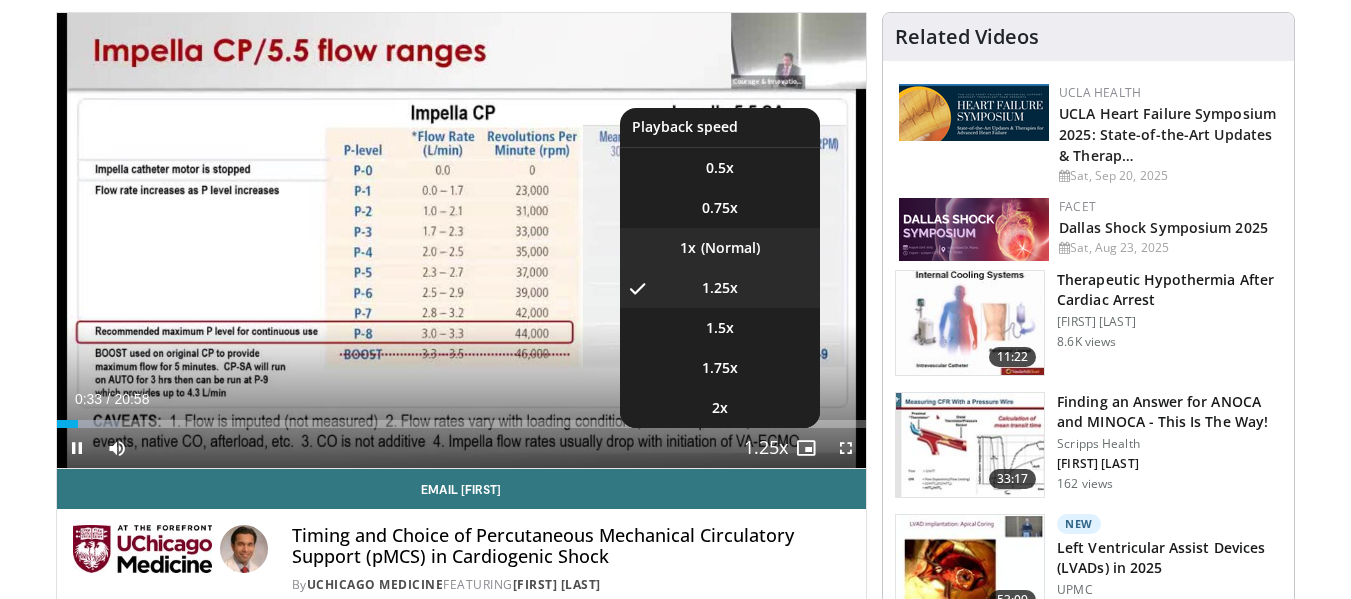 click on "1x" at bounding box center (720, 248) 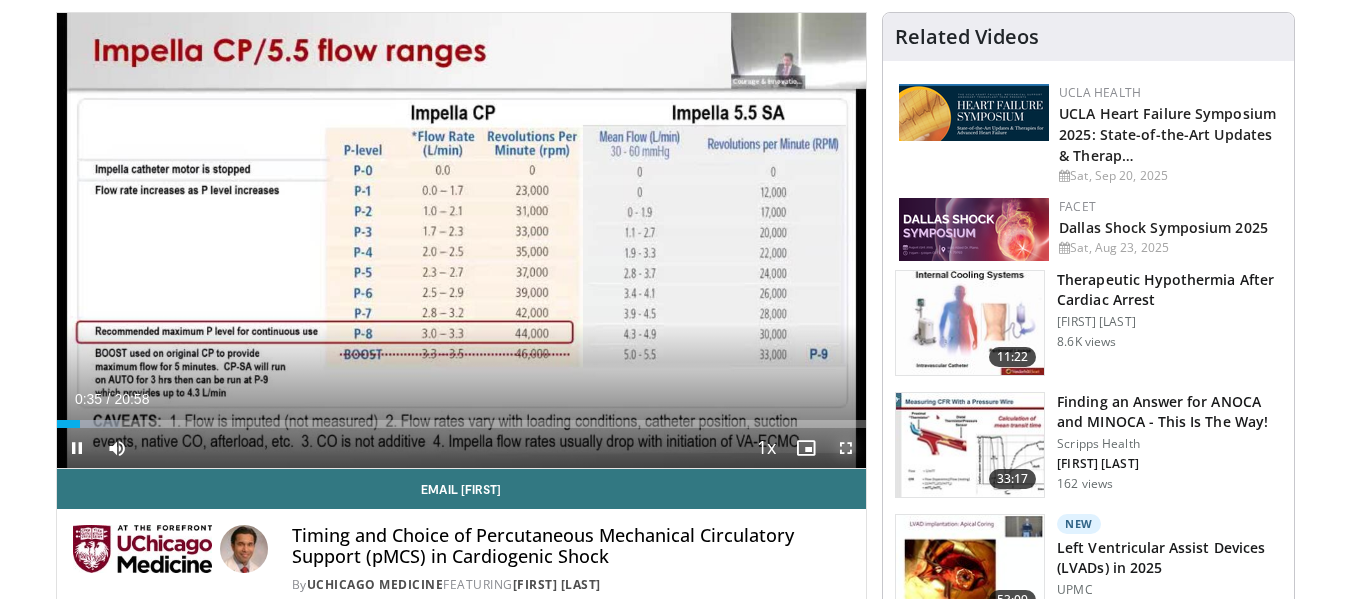 click at bounding box center [846, 448] 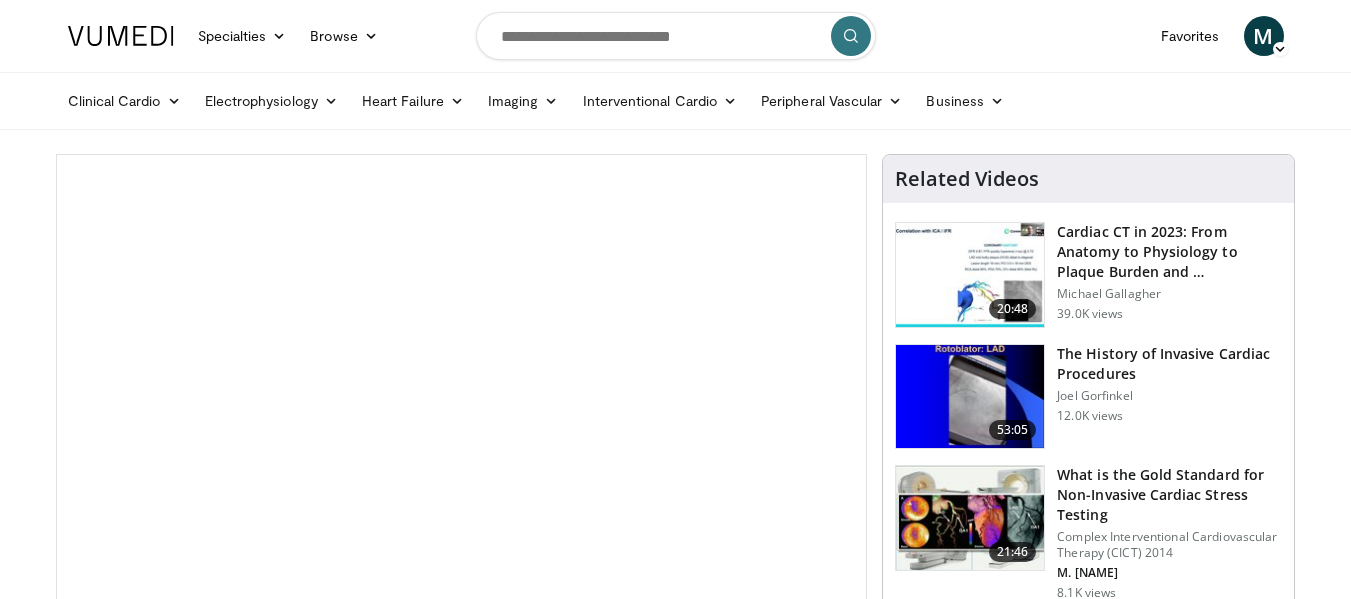 scroll, scrollTop: 0, scrollLeft: 0, axis: both 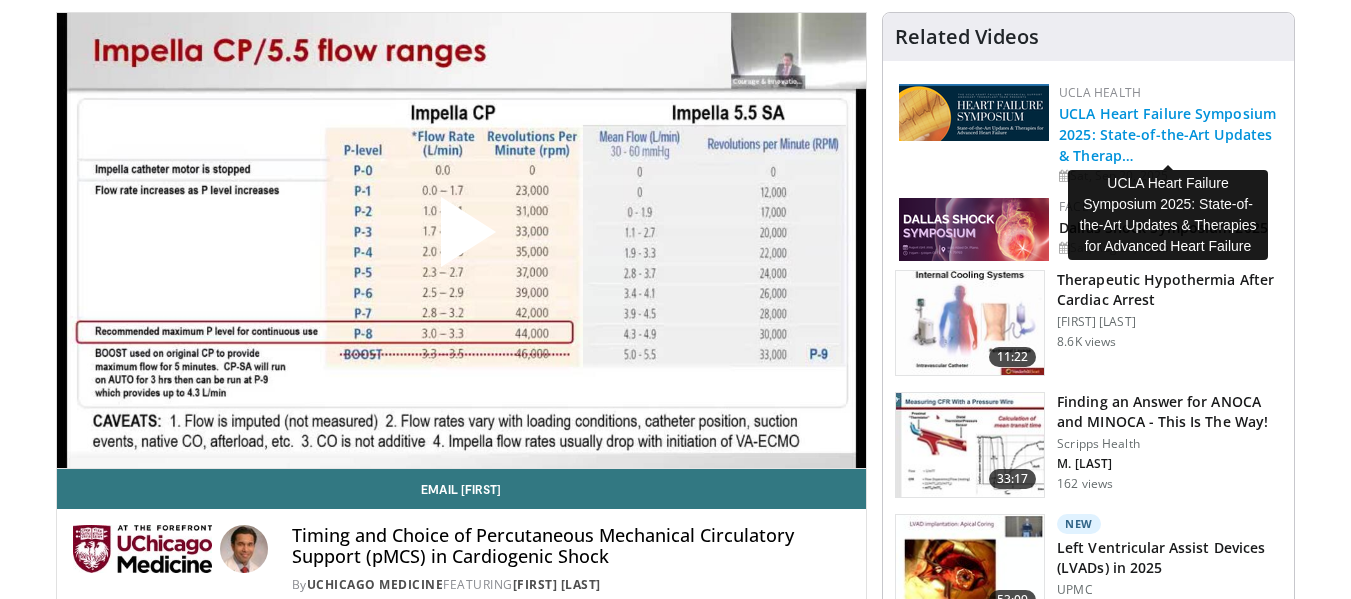 click on "UCLA Heart Failure Symposium 2025: State-of-the-Art Updates & Therap…" at bounding box center (1167, 134) 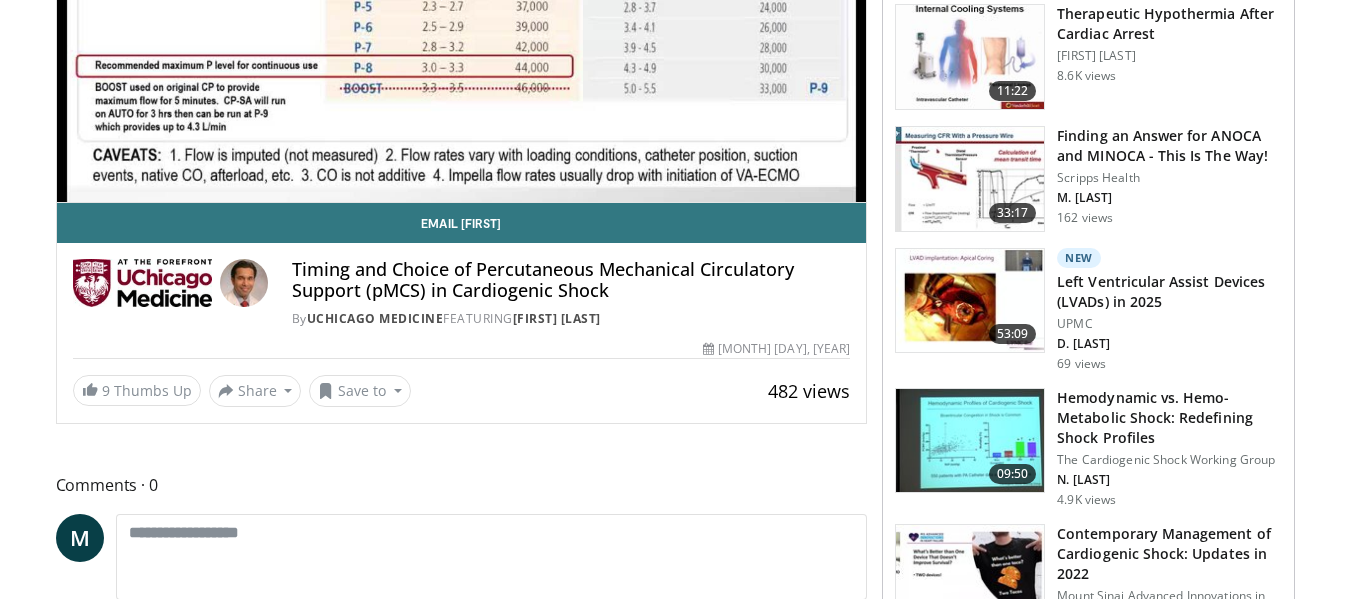 scroll, scrollTop: 420, scrollLeft: 0, axis: vertical 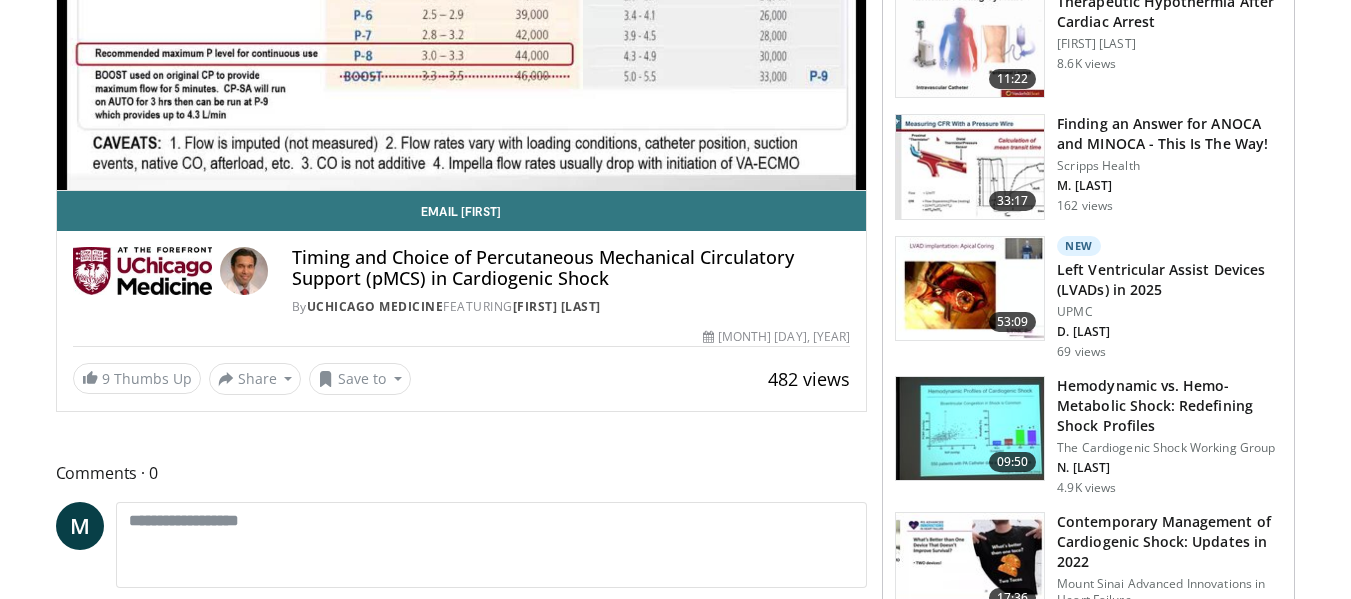 click on "Left Ventricular Assist Devices (LVADs) in 2025" at bounding box center (1169, 280) 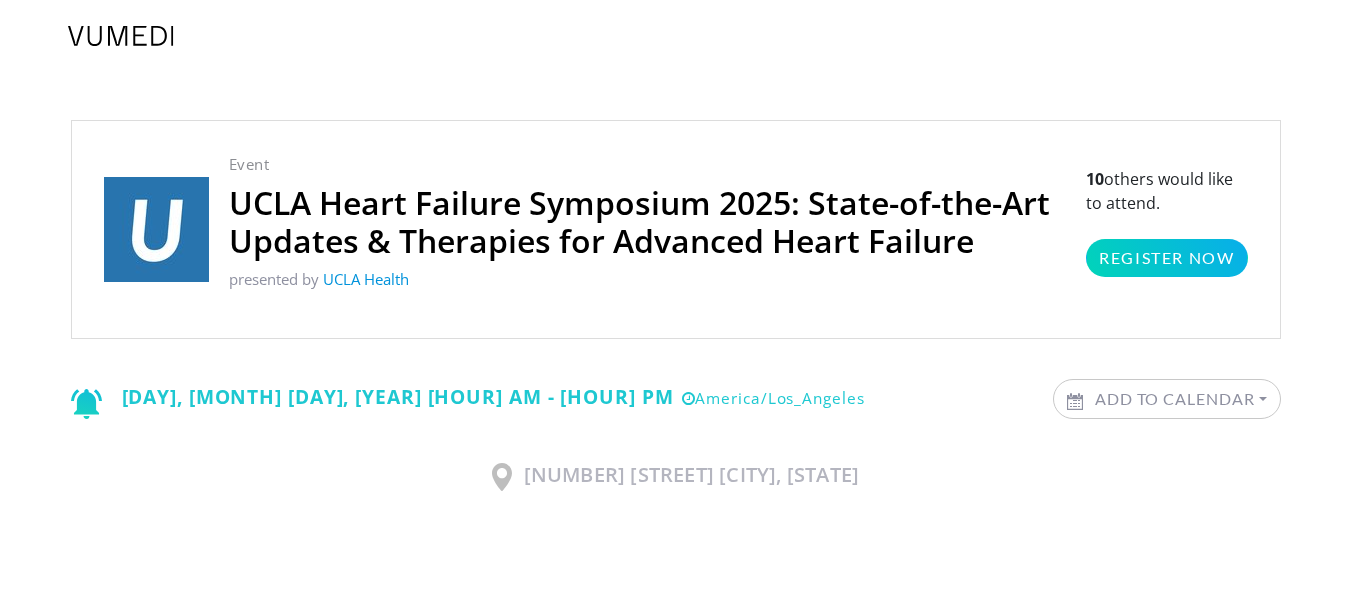 scroll, scrollTop: 0, scrollLeft: 0, axis: both 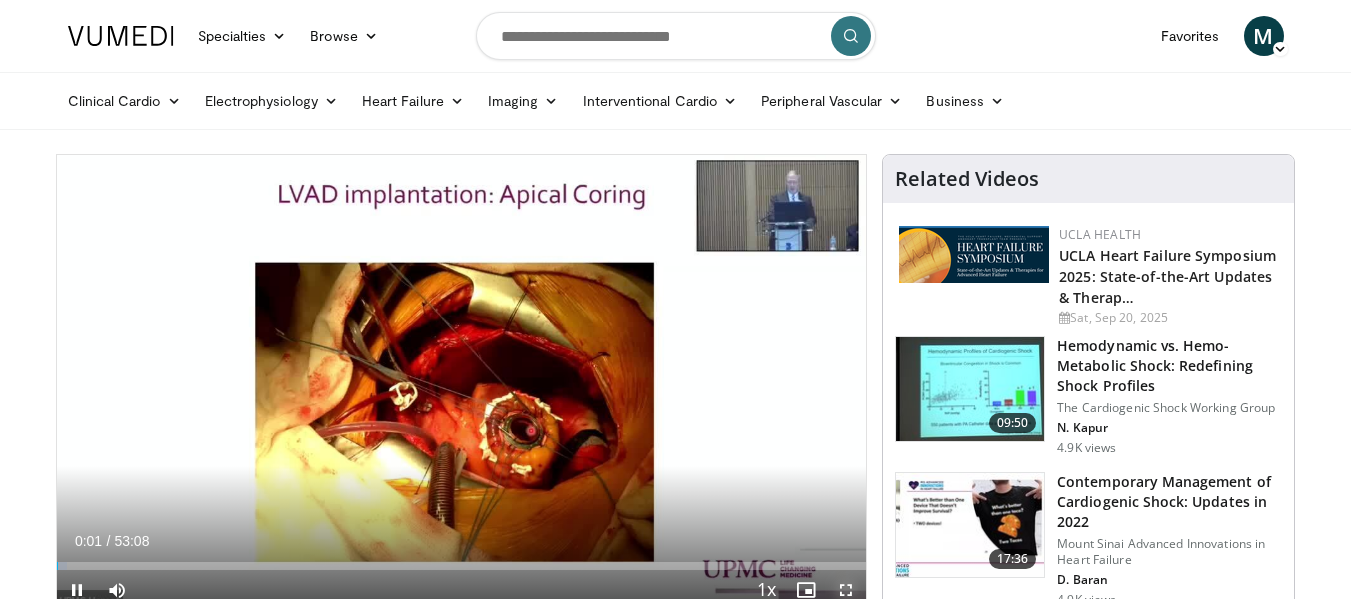 click at bounding box center (846, 590) 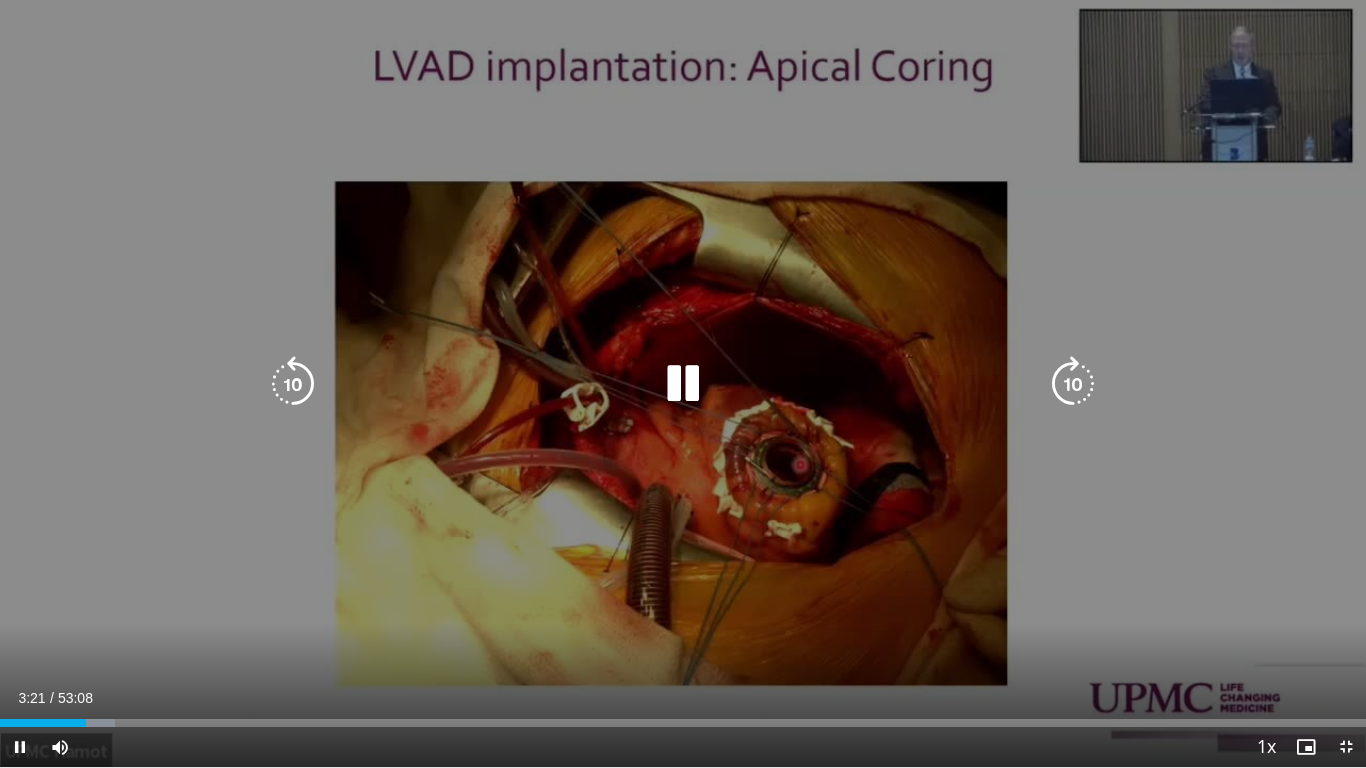 click at bounding box center [683, 384] 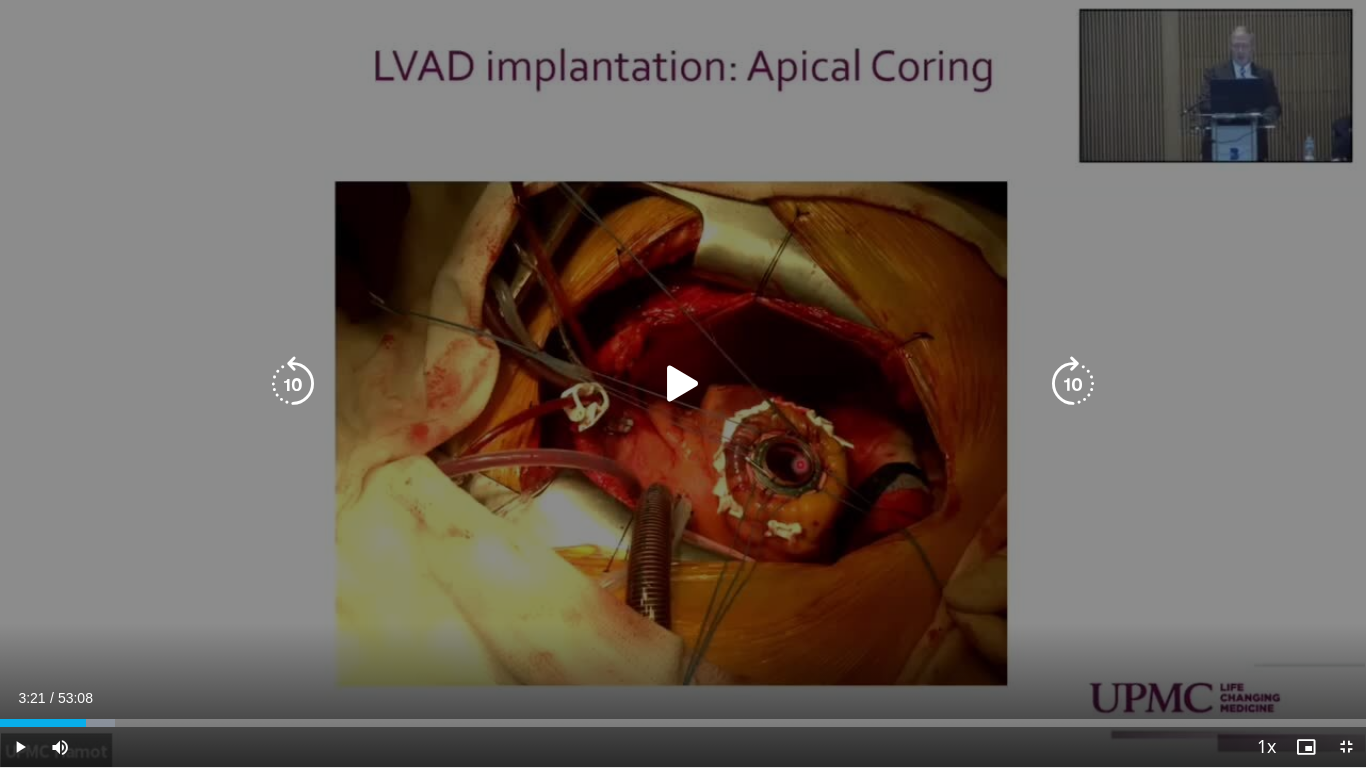 click at bounding box center [683, 384] 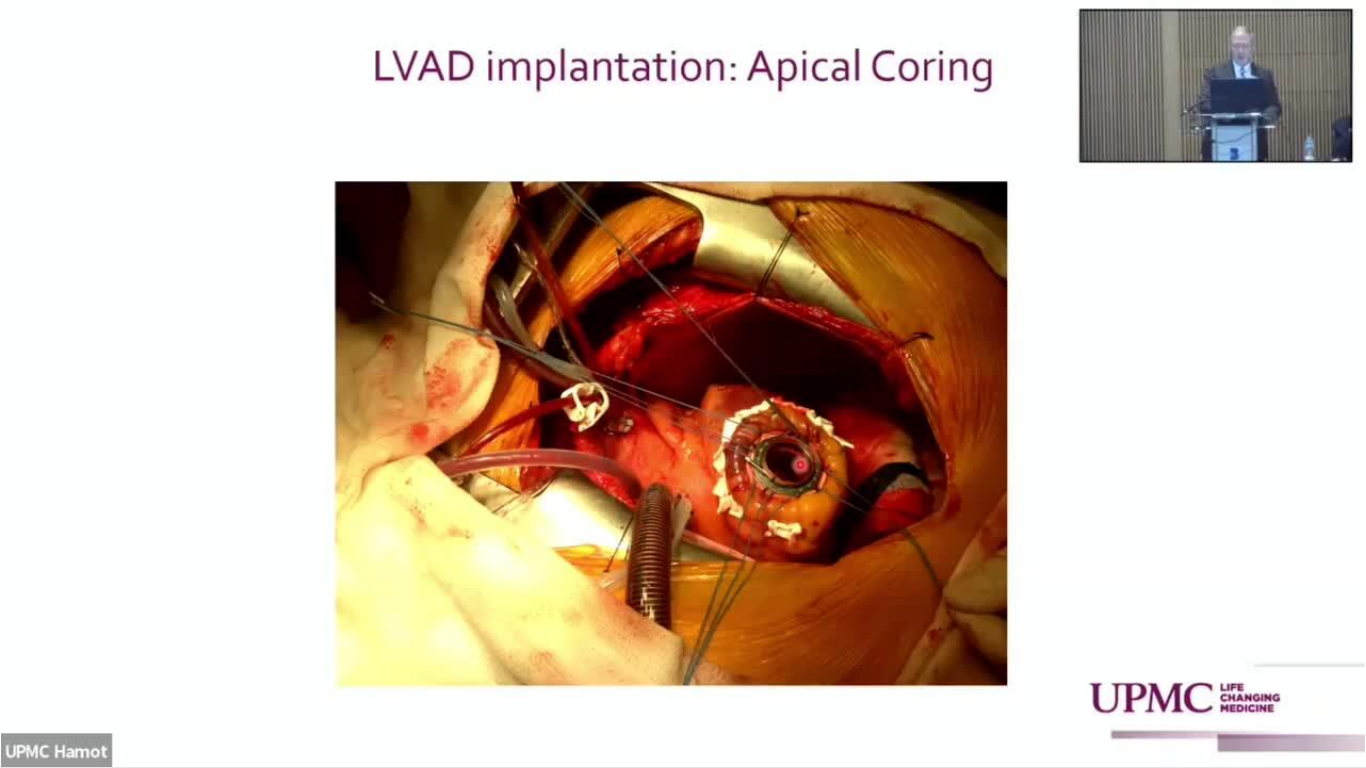 type 